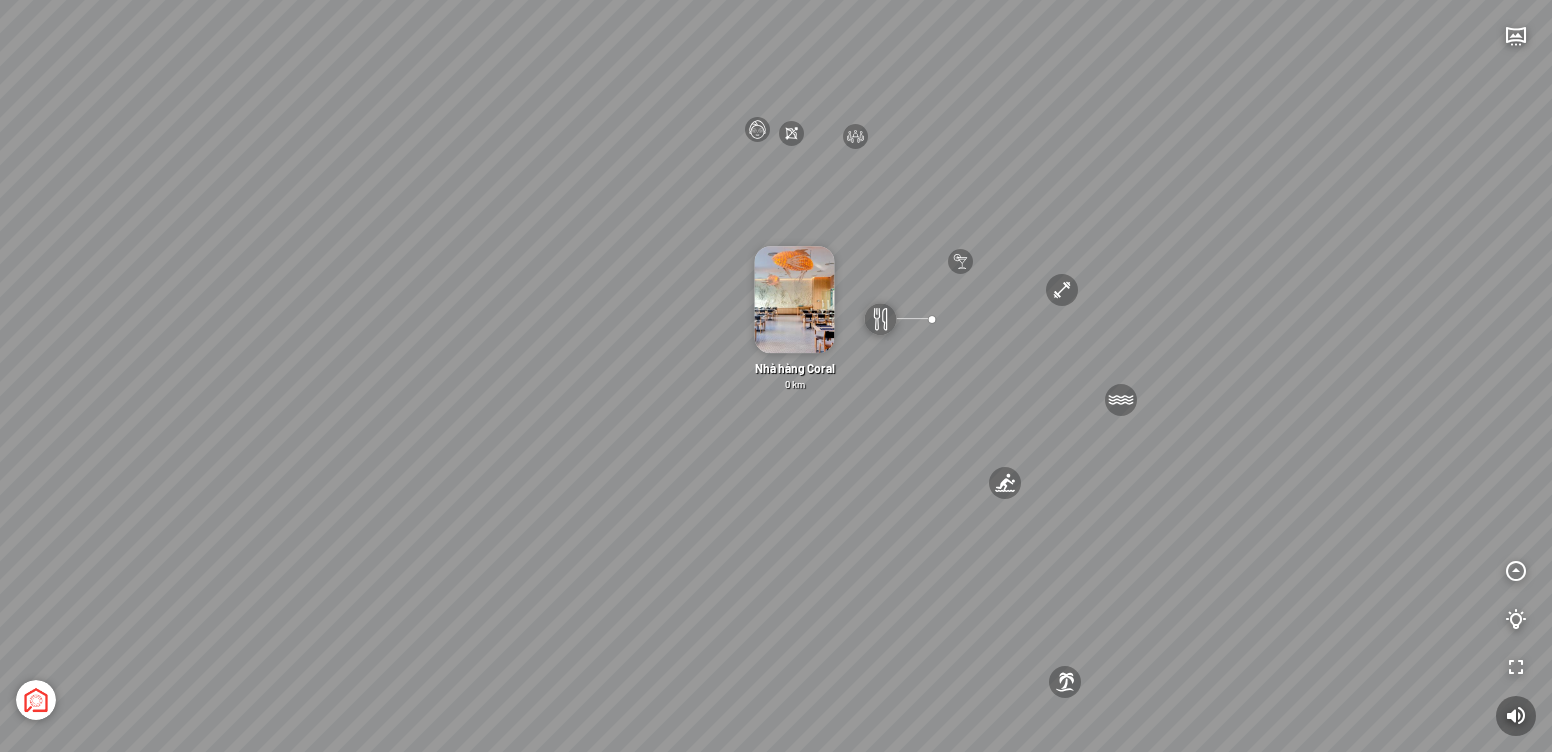 scroll, scrollTop: 0, scrollLeft: 0, axis: both 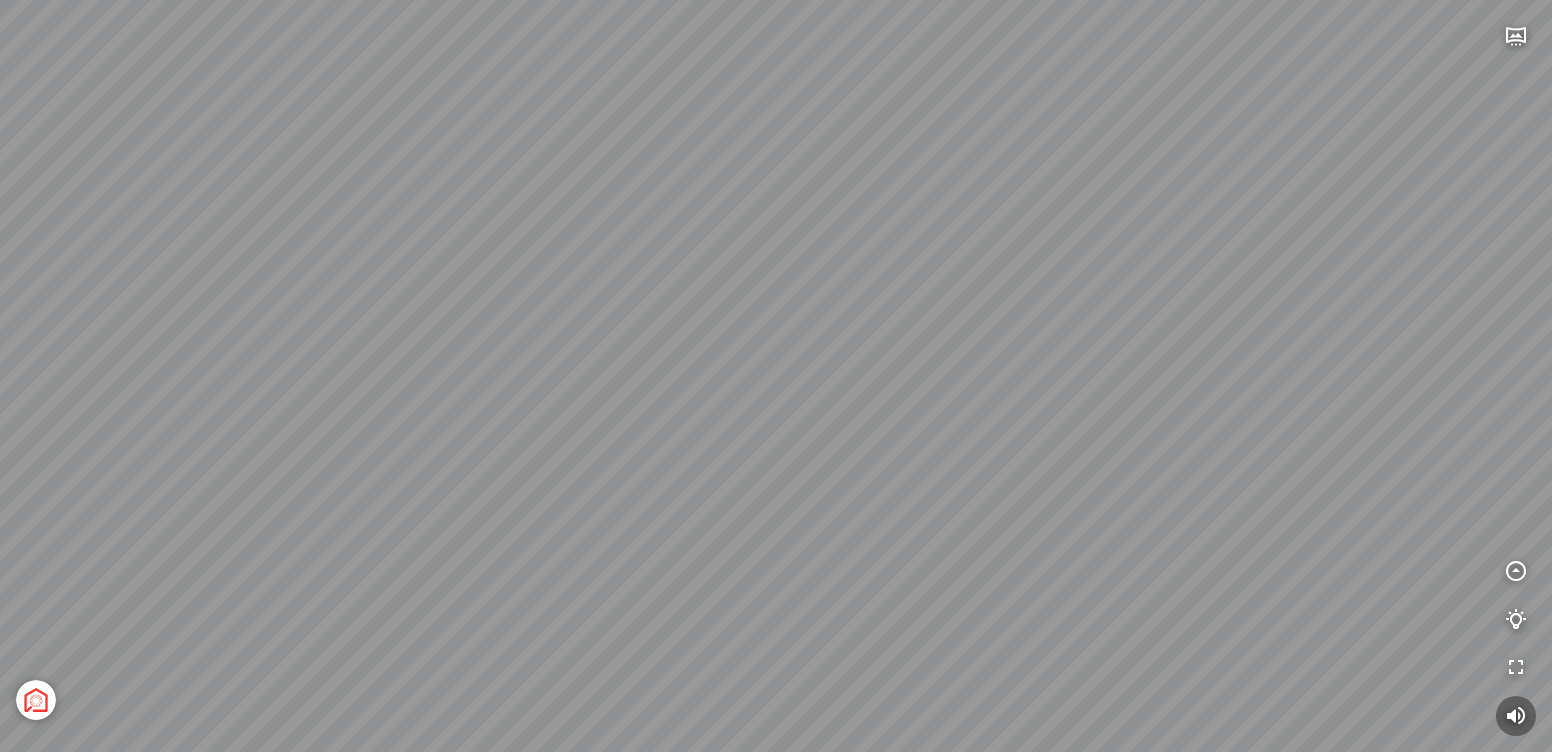 drag, startPoint x: 761, startPoint y: 518, endPoint x: 820, endPoint y: 210, distance: 313.60007 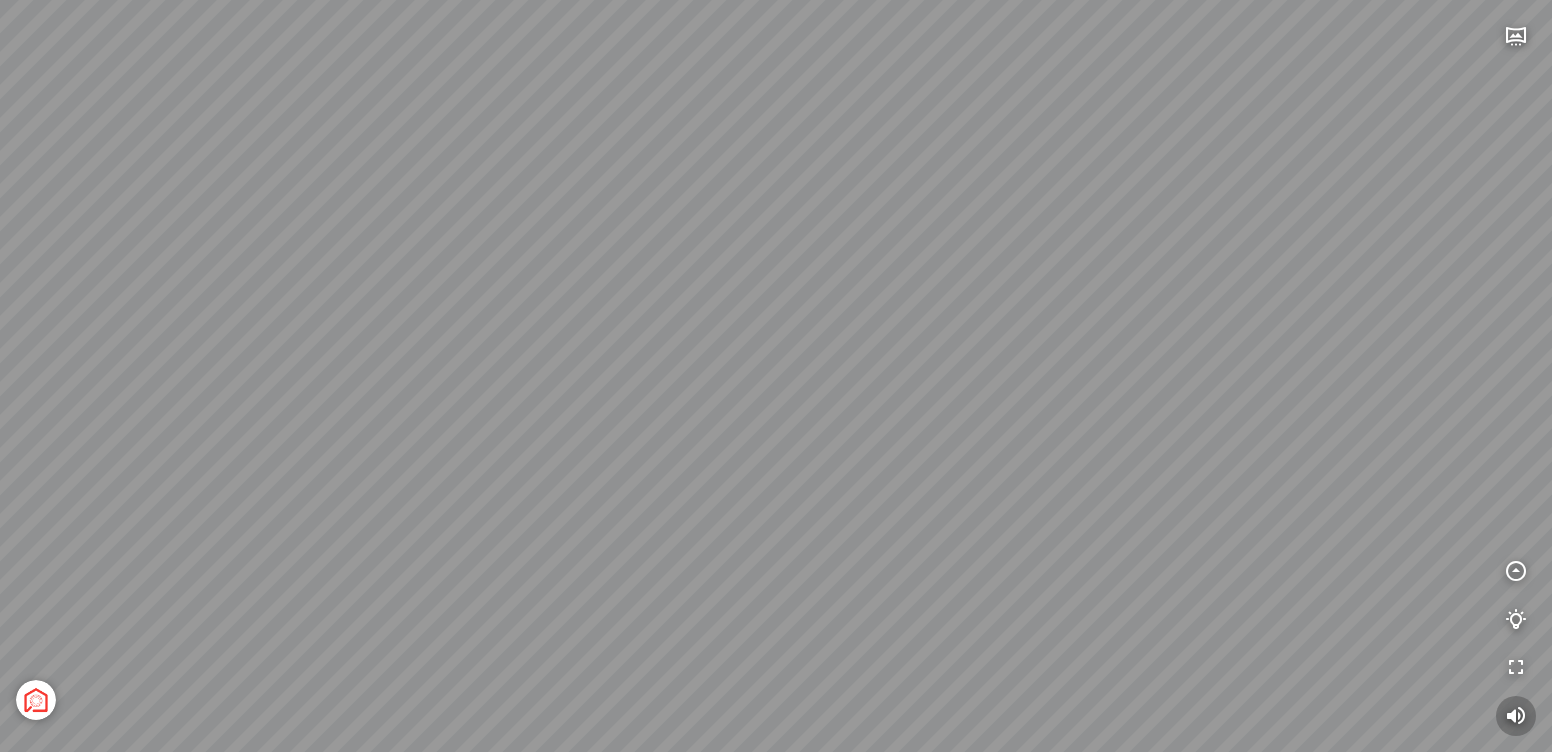drag, startPoint x: 1154, startPoint y: 407, endPoint x: 1529, endPoint y: 725, distance: 491.67978 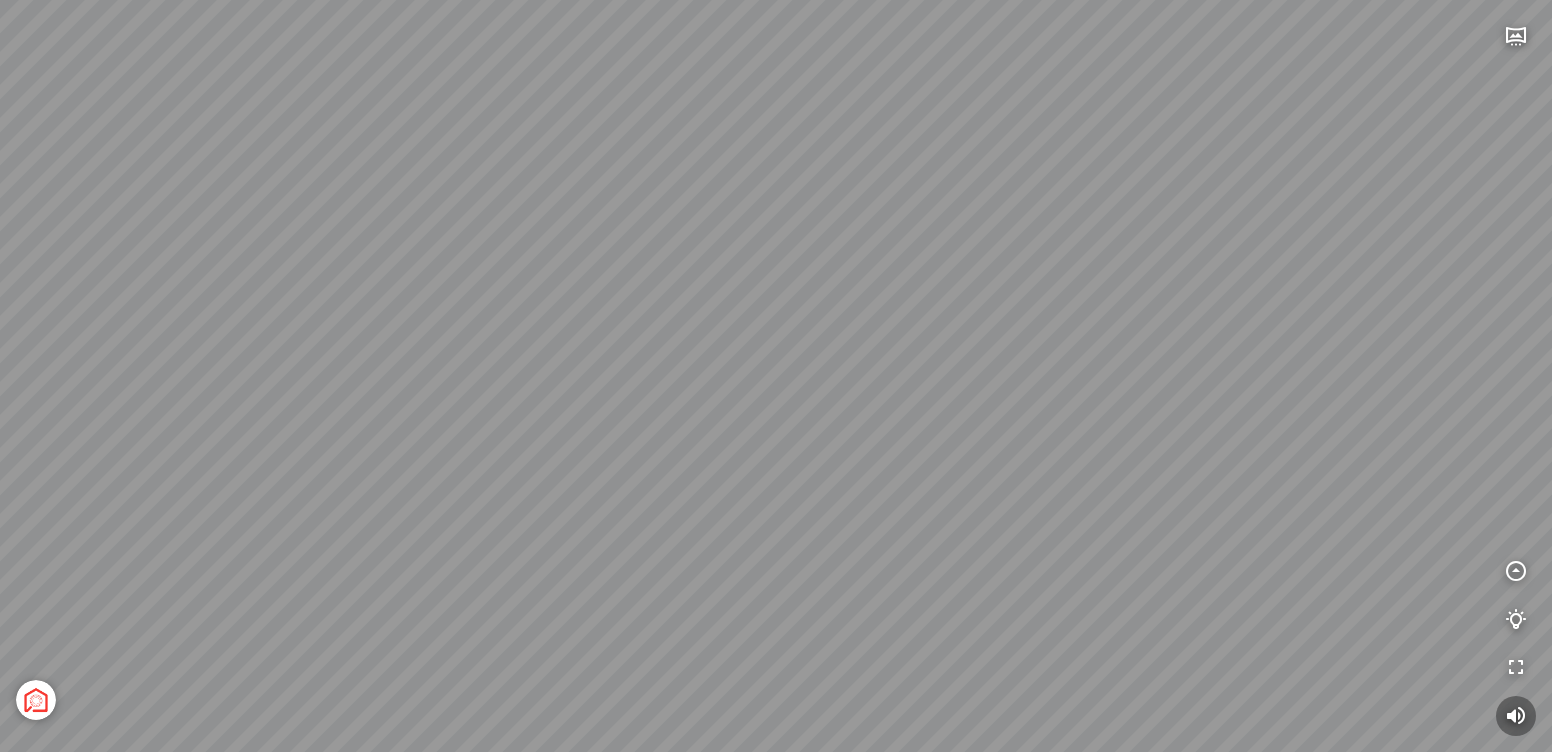 drag, startPoint x: 1041, startPoint y: 597, endPoint x: 1055, endPoint y: 456, distance: 141.69333 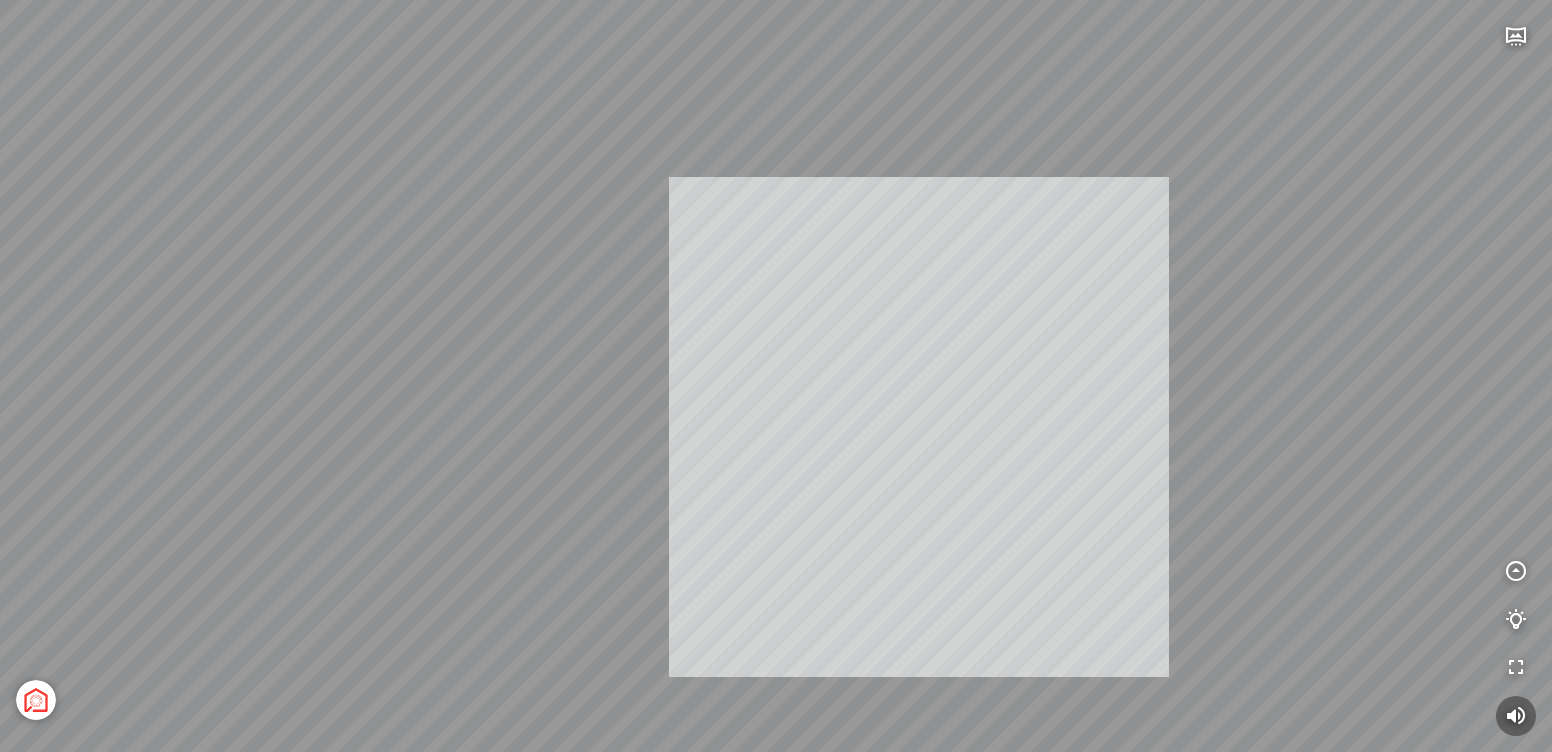 click on "Sân bay Quốc tế Cam Ranh
3.6 km
KN Links Cam Ranh Golf Course
5.9 km
Thể Thao Bãi Biển
0 km
Sông Lười
0 km" at bounding box center [776, 376] 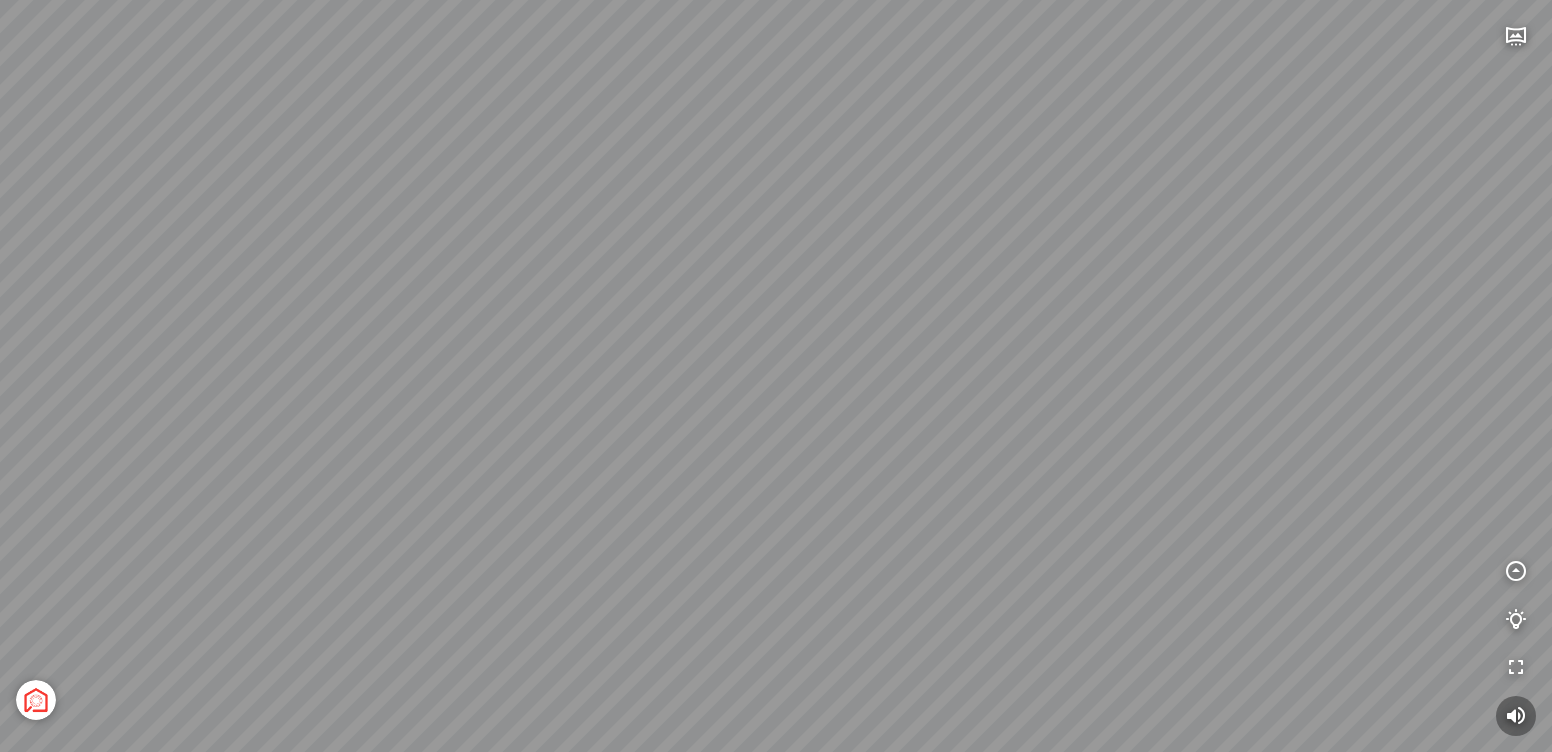 drag, startPoint x: 948, startPoint y: 444, endPoint x: 930, endPoint y: 441, distance: 18.248287 